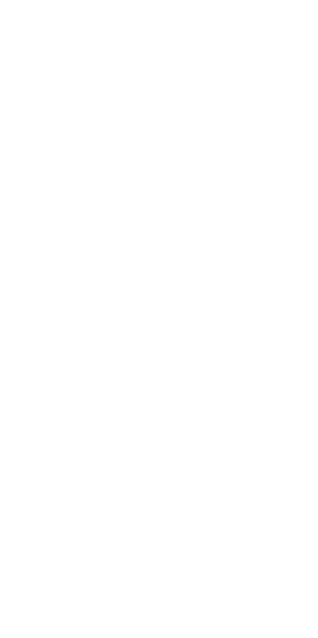 scroll, scrollTop: 0, scrollLeft: 0, axis: both 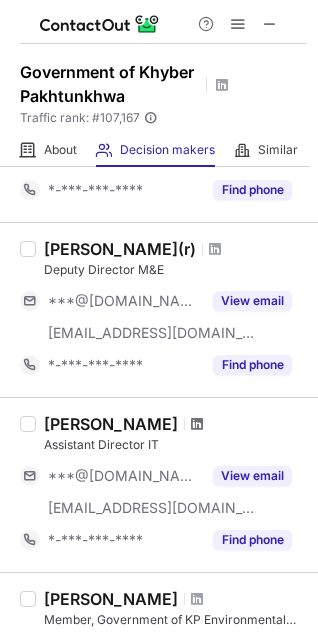 click at bounding box center (197, 424) 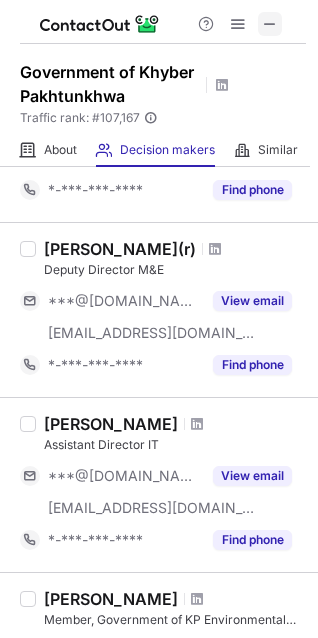 click at bounding box center [270, 24] 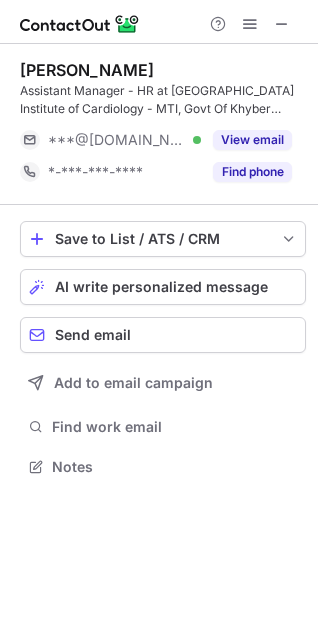 scroll, scrollTop: 0, scrollLeft: 0, axis: both 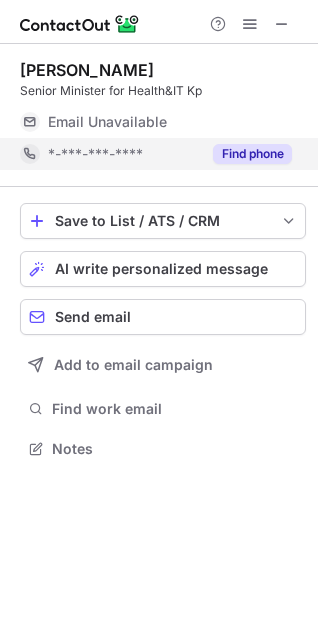 click on "Find phone" at bounding box center [252, 154] 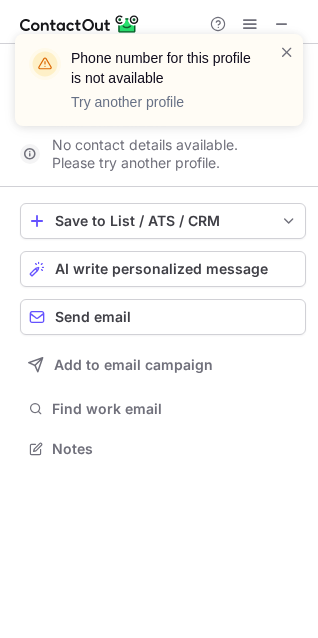 scroll, scrollTop: 402, scrollLeft: 318, axis: both 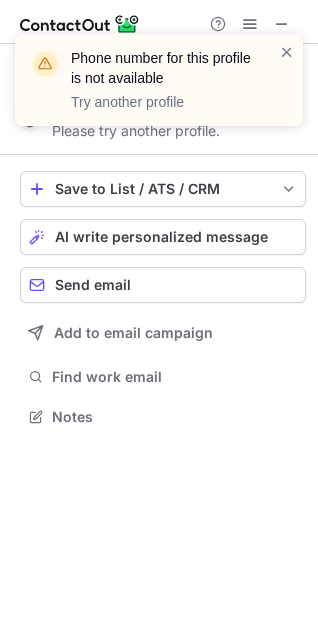 click on "Phone number for this profile is not available Try another profile" at bounding box center [159, 88] 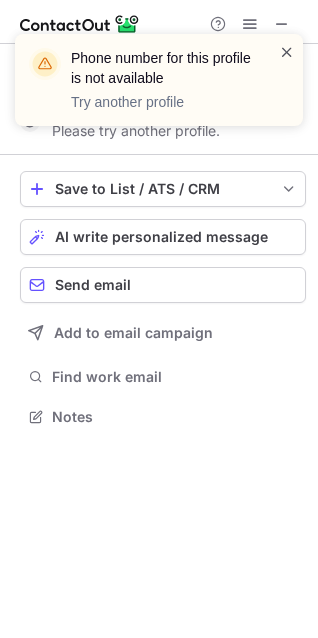 click at bounding box center (287, 52) 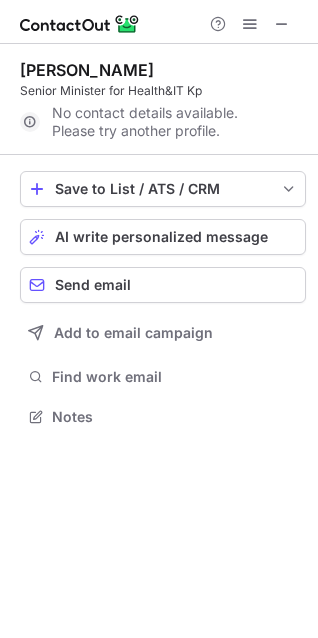 click on "Phone number for this profile is not available Try another profile" at bounding box center (159, 88) 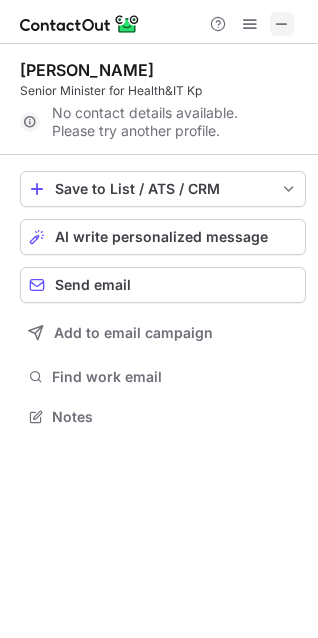 click at bounding box center [282, 24] 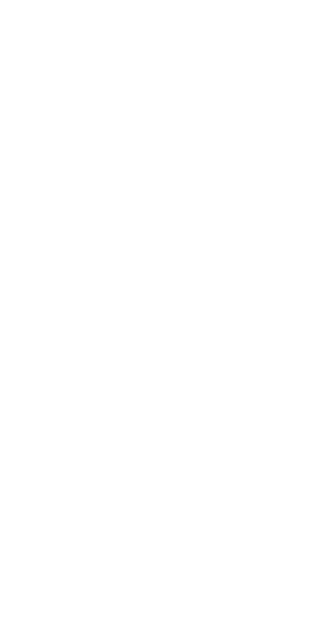 scroll, scrollTop: 0, scrollLeft: 0, axis: both 